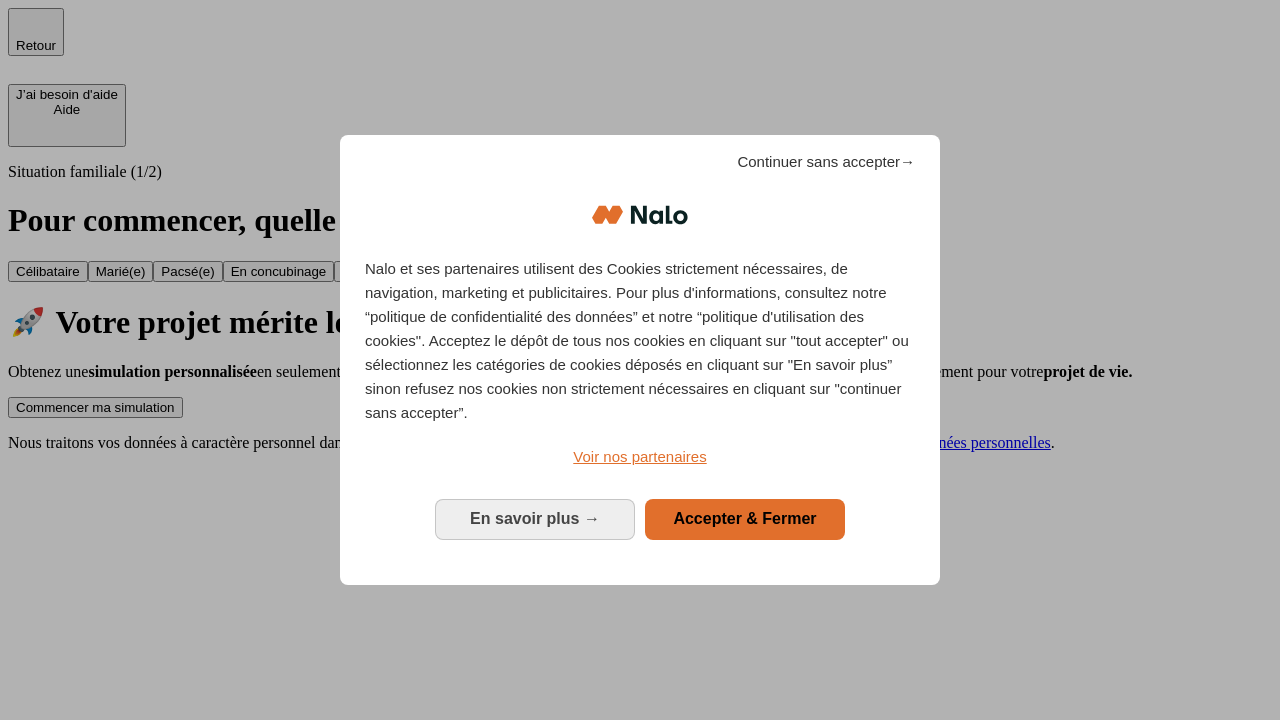scroll, scrollTop: 0, scrollLeft: 0, axis: both 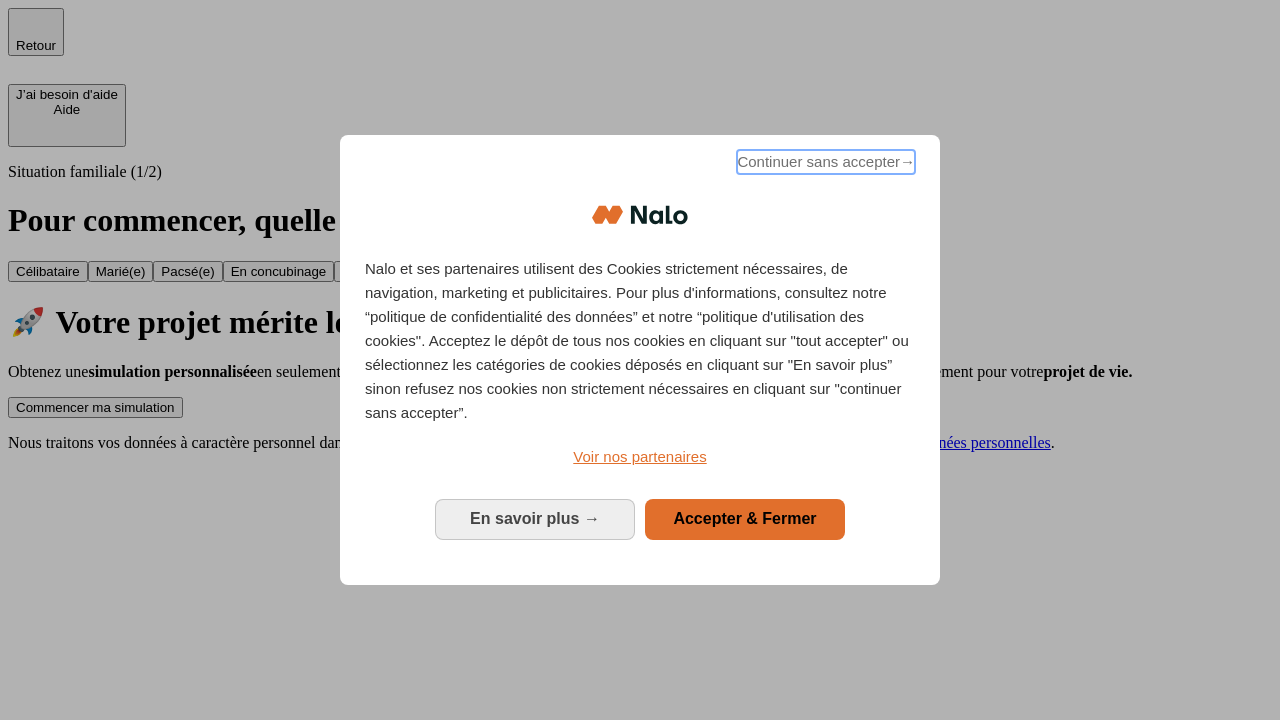 click on "Continuer sans accepter  →" at bounding box center (826, 162) 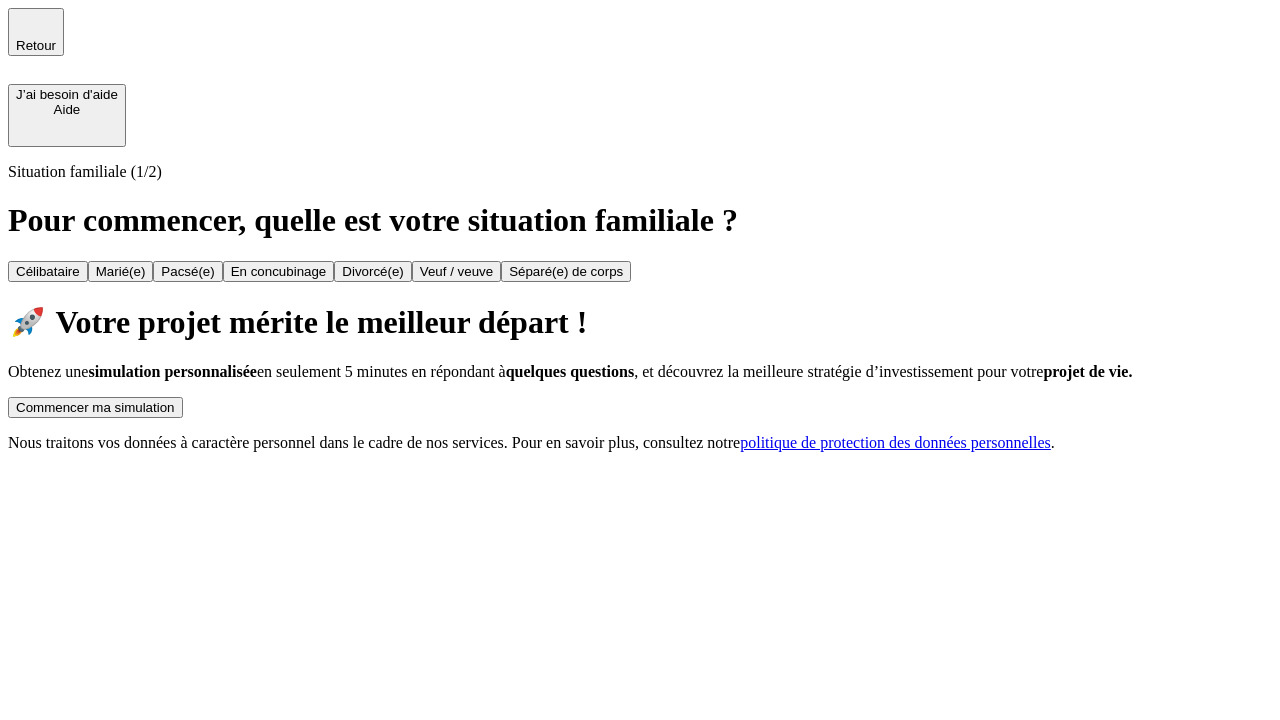 click on "Commencer ma simulation" at bounding box center [95, 407] 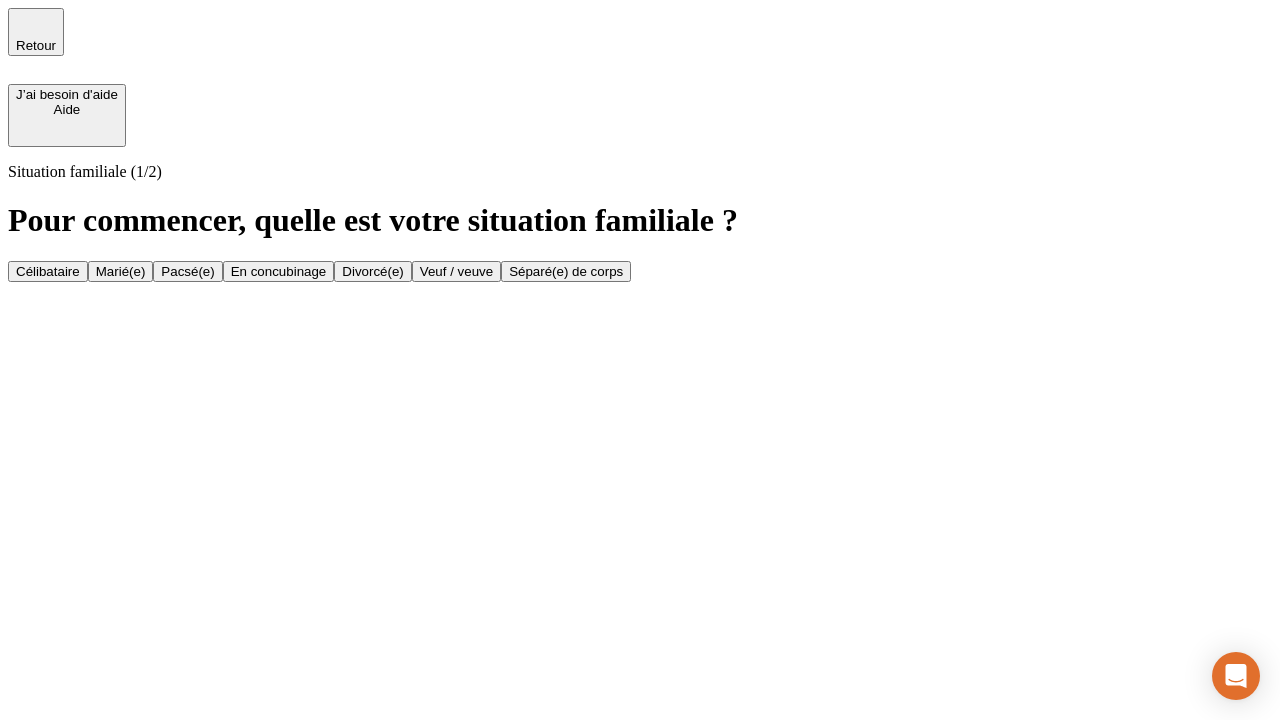 click on "Célibataire" at bounding box center (48, 271) 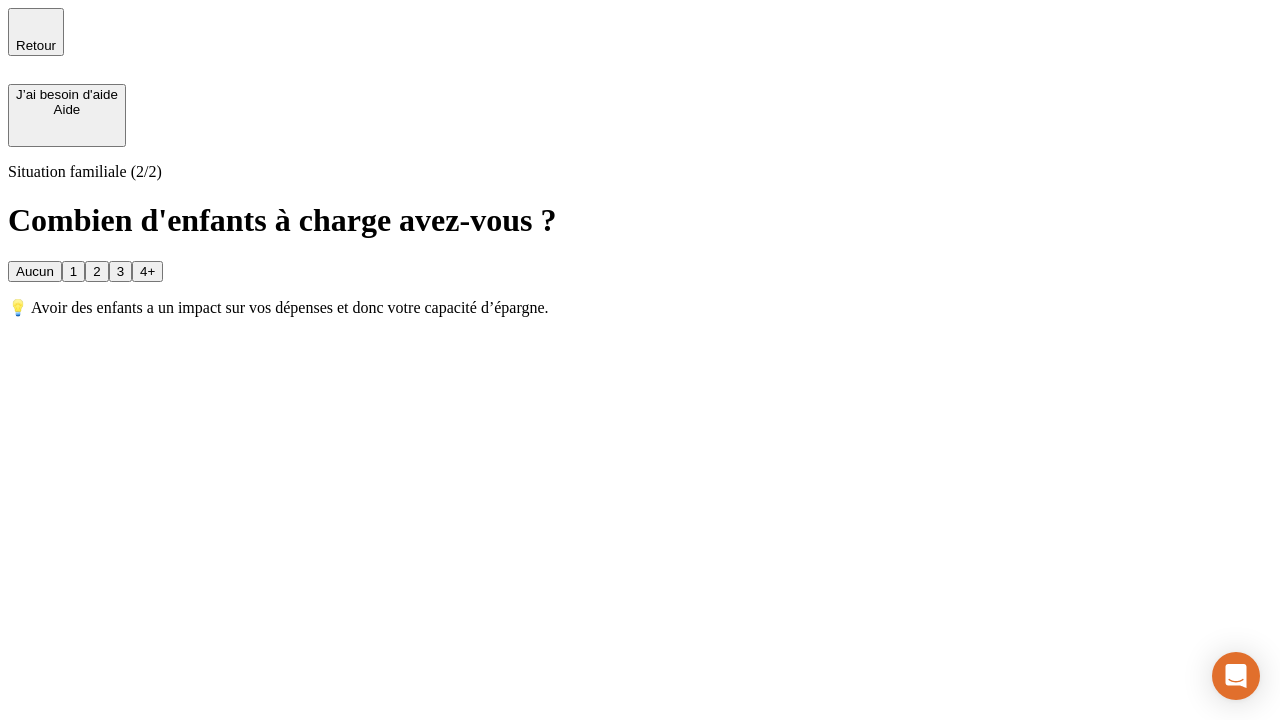 click on "Aucun" at bounding box center [35, 271] 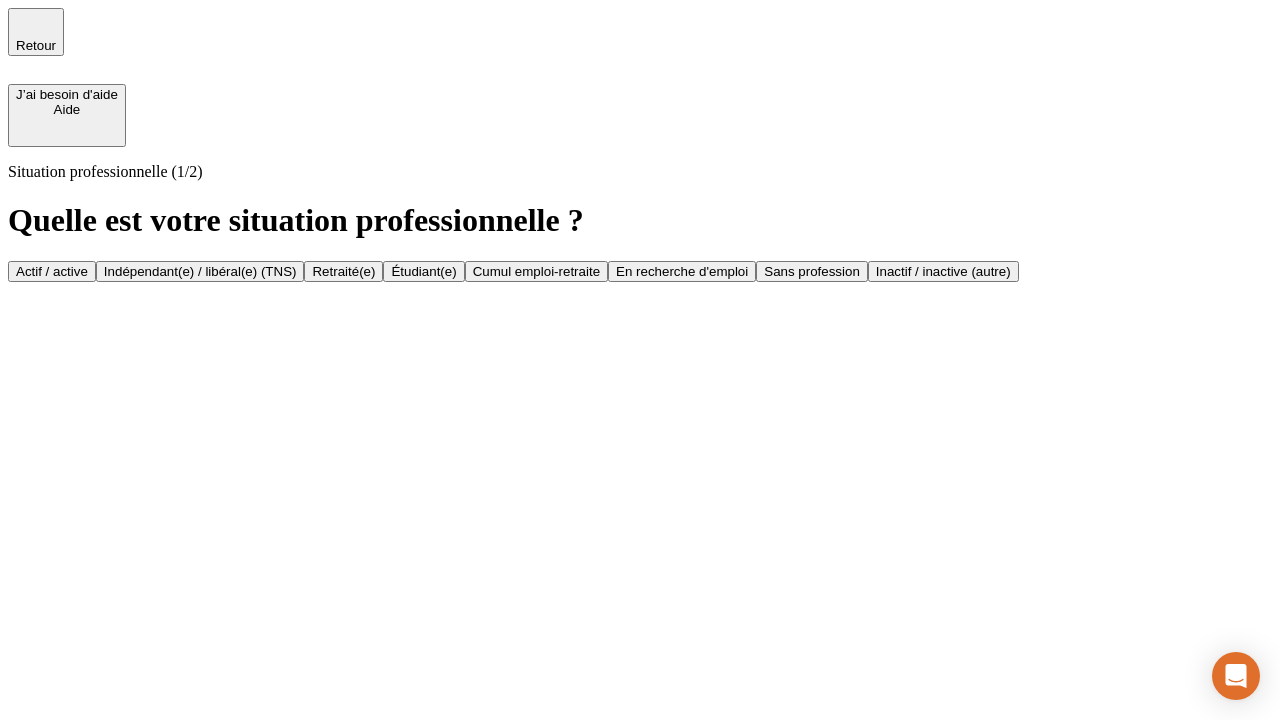 click on "Actif / active" at bounding box center (52, 271) 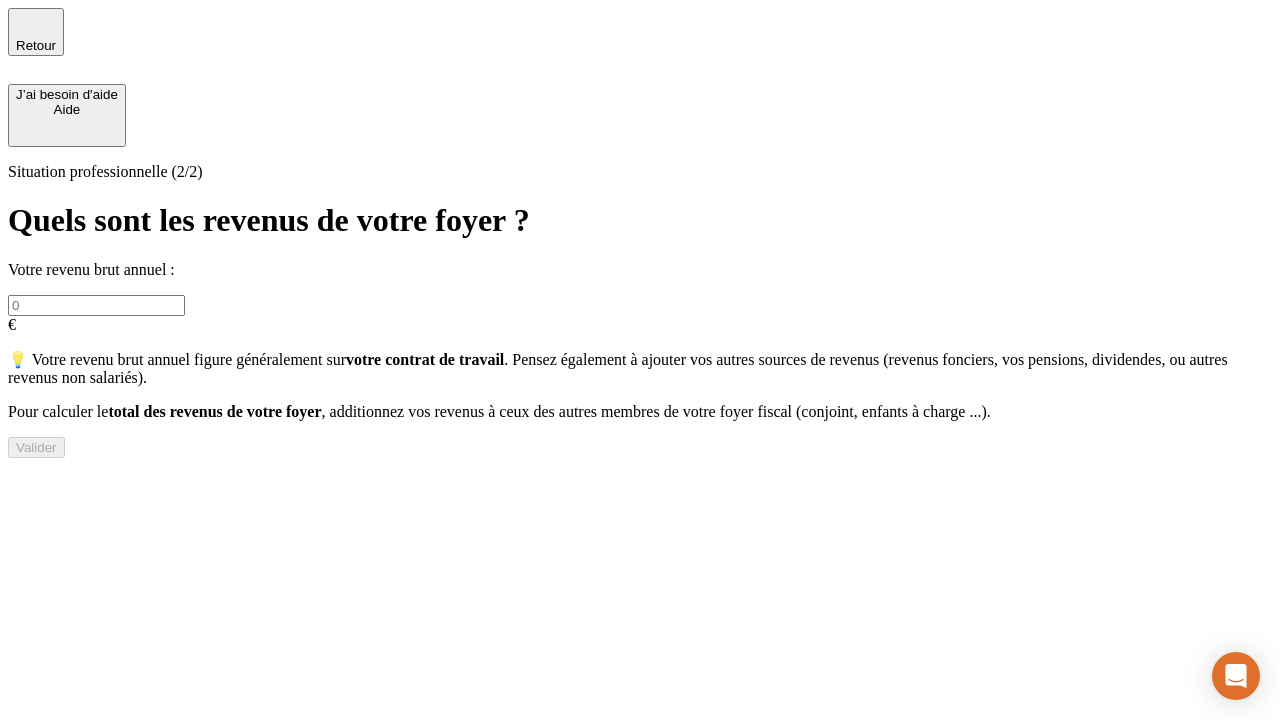 click at bounding box center [96, 305] 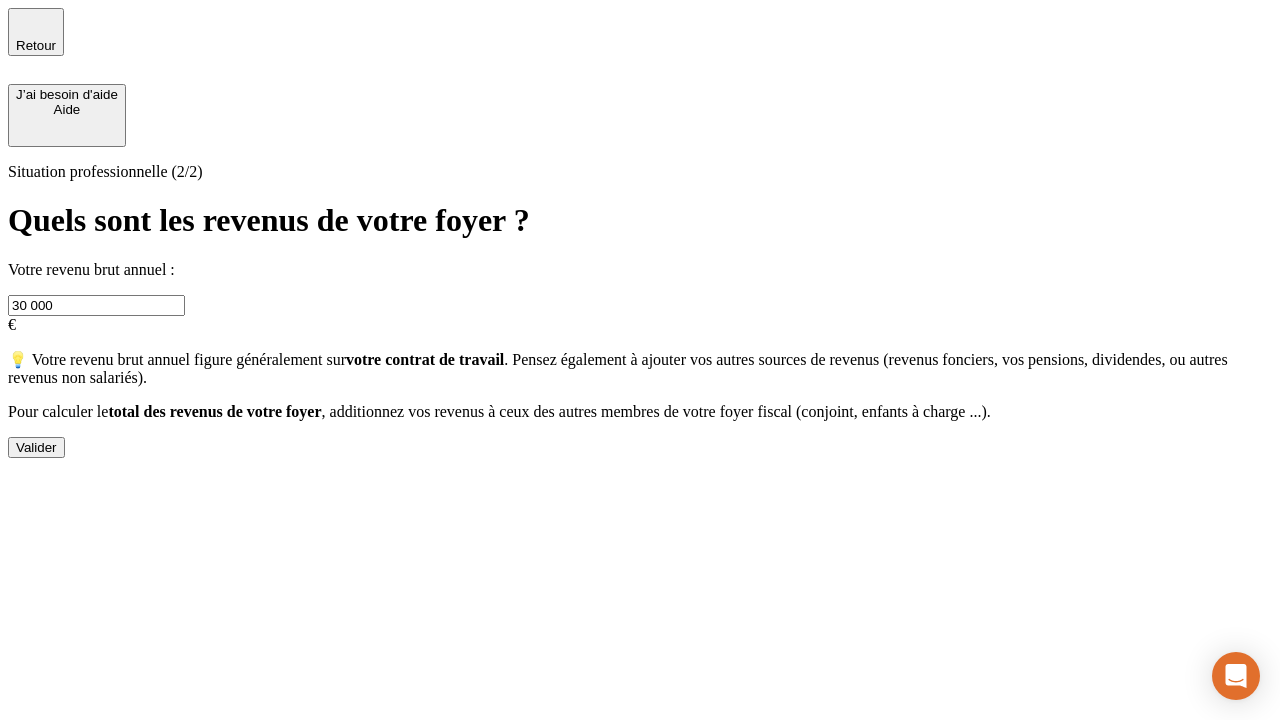click on "Valider" at bounding box center (36, 447) 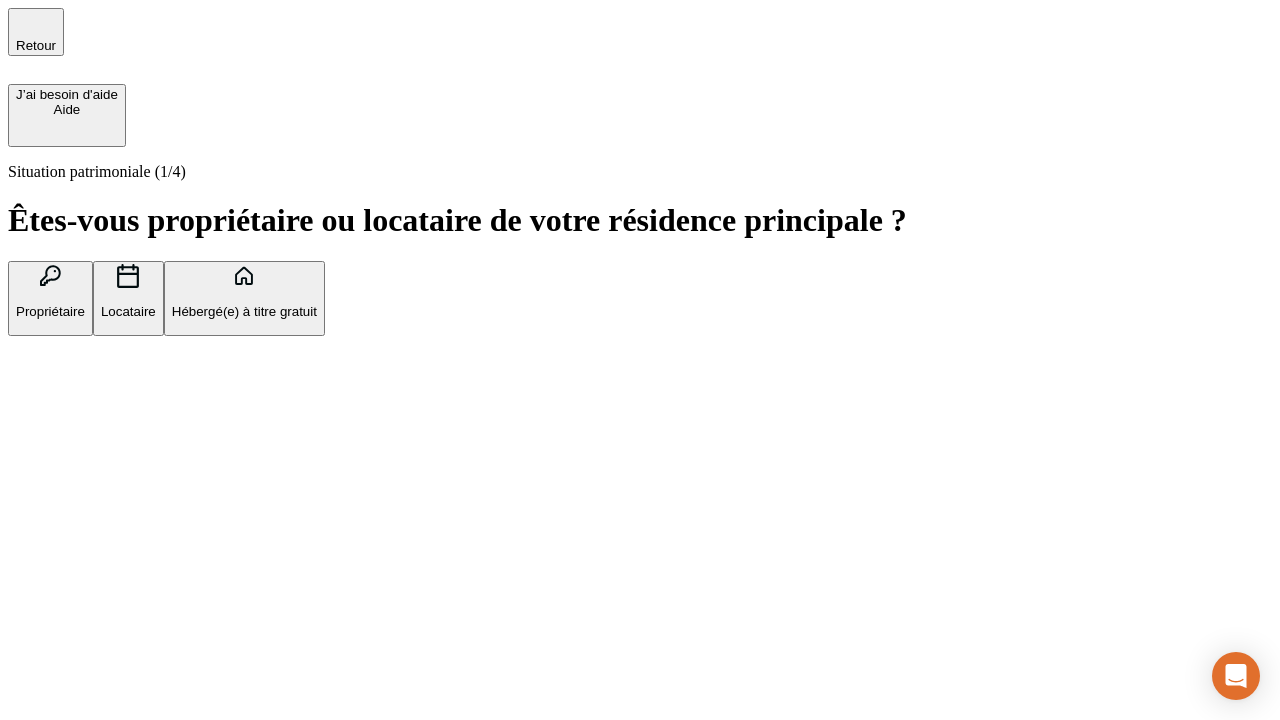click on "Hébergé(e) à titre gratuit" at bounding box center (244, 311) 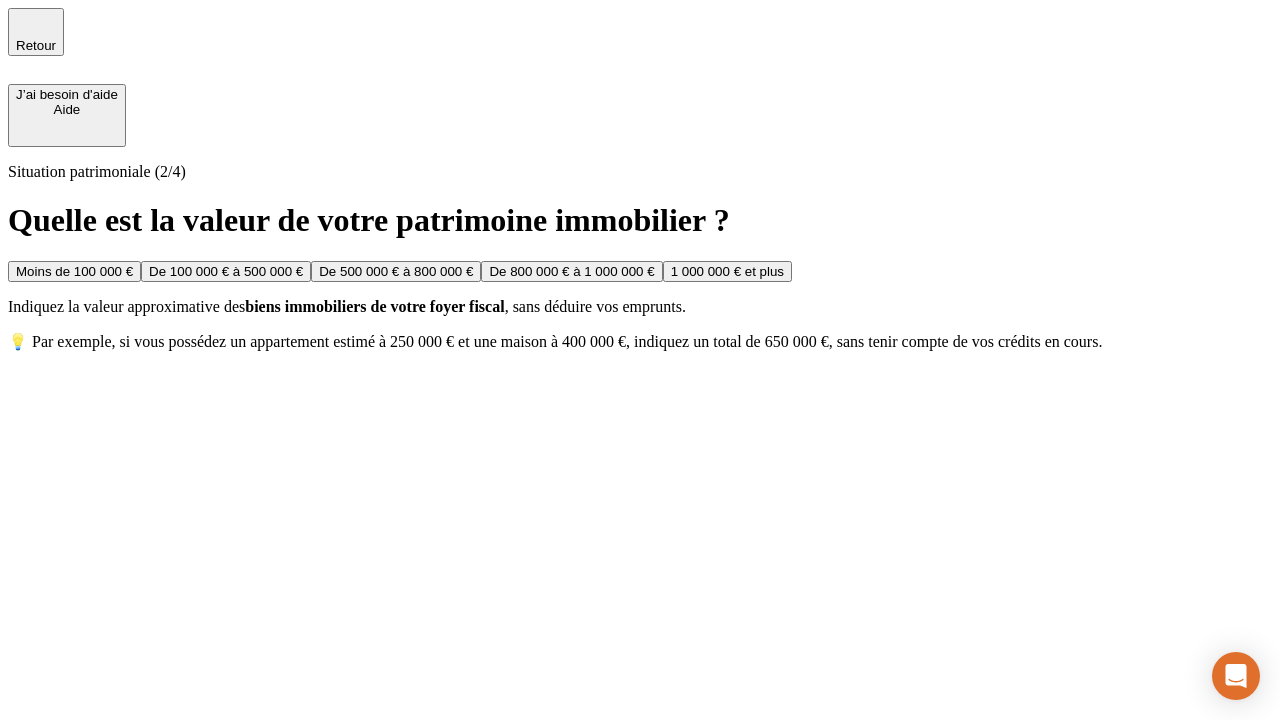 click on "Moins de 100 000 €" at bounding box center [74, 271] 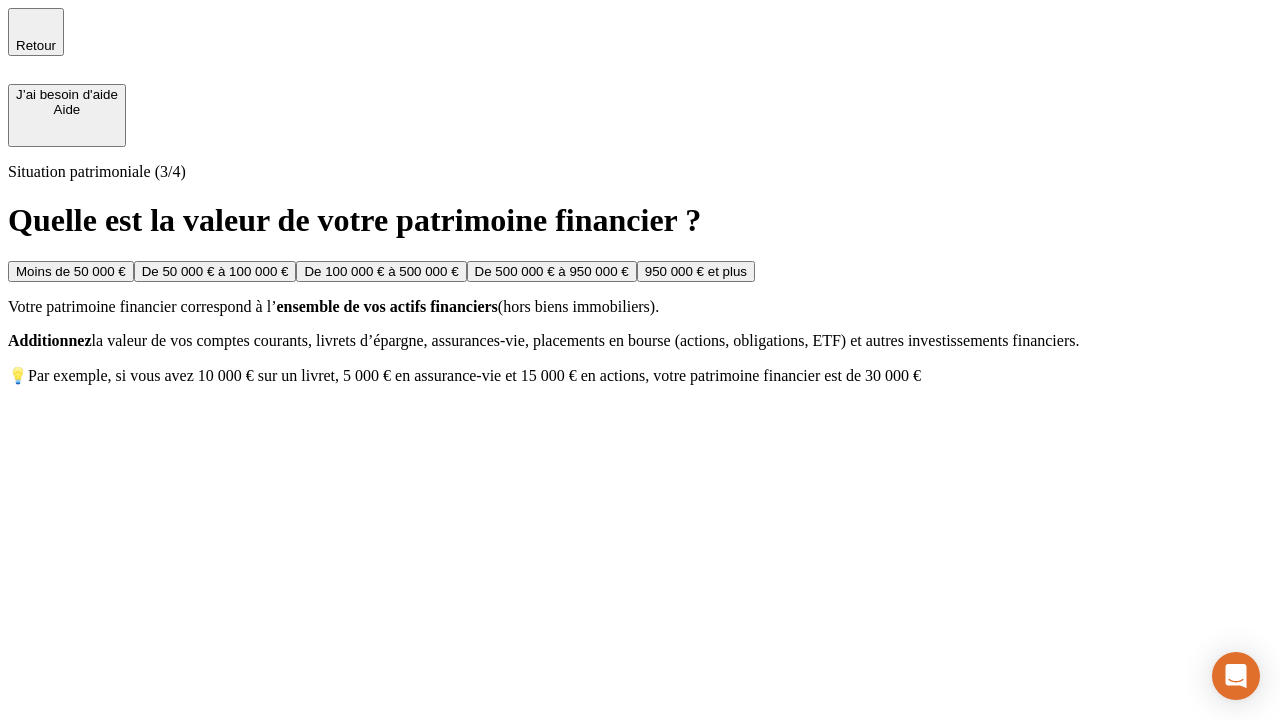 click on "Moins de 50 000 €" at bounding box center (71, 271) 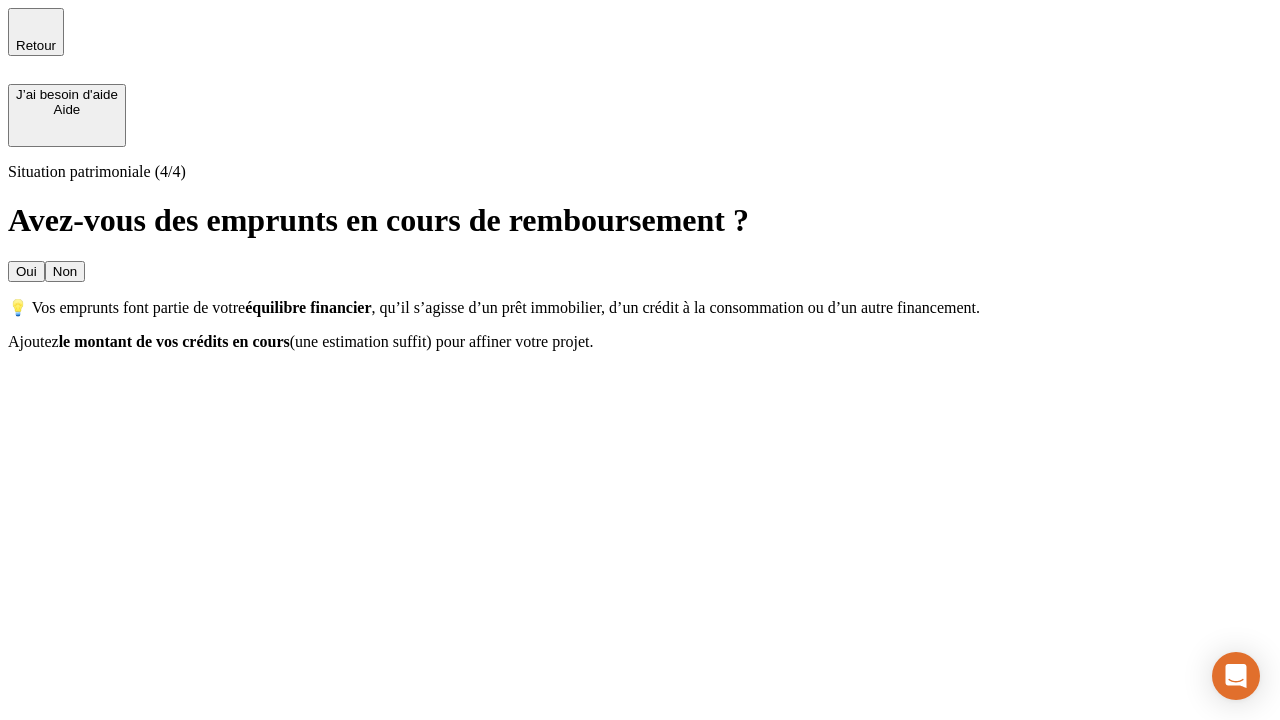 click on "Non" at bounding box center [65, 271] 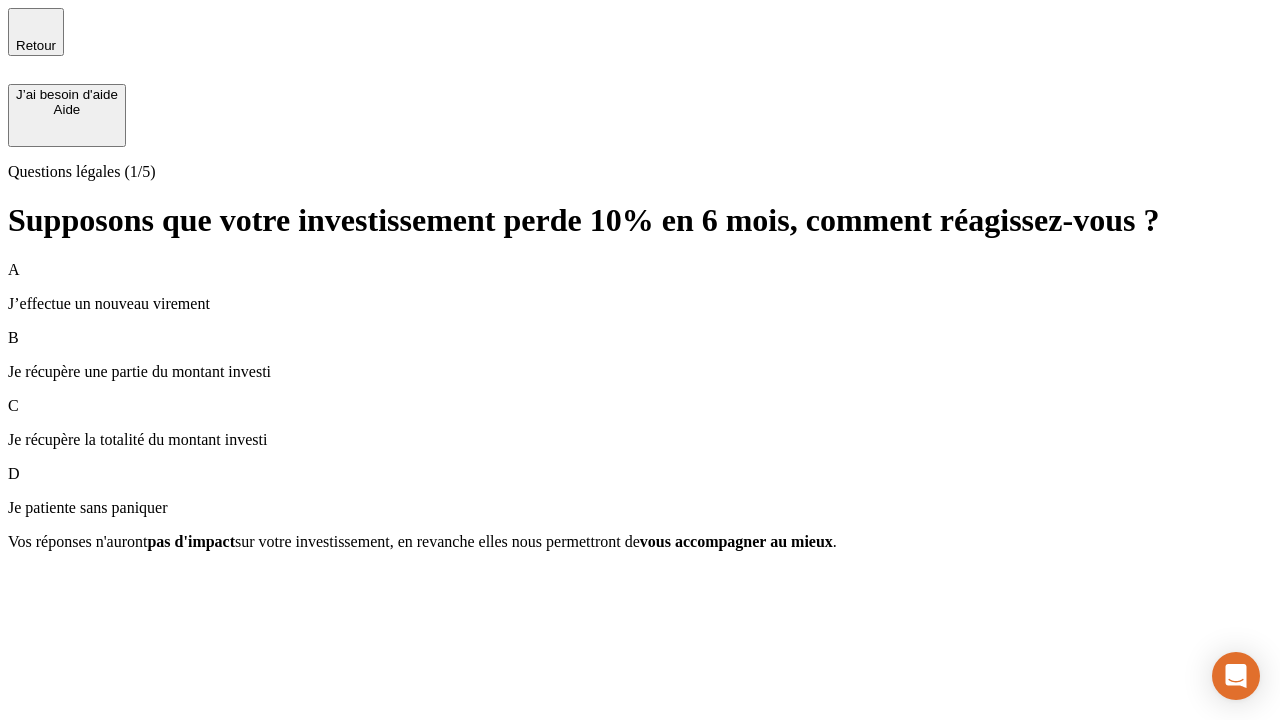 click on "A J’effectue un nouveau virement" at bounding box center [640, 287] 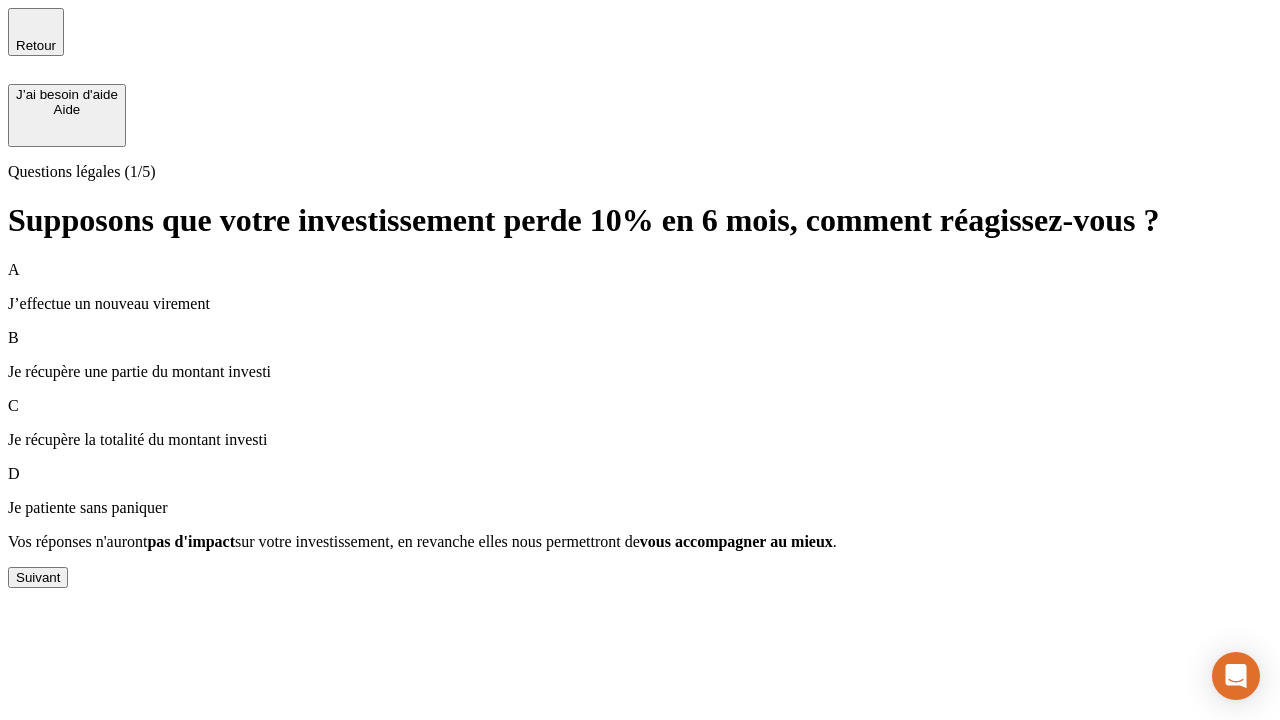 click on "Suivant" at bounding box center [38, 577] 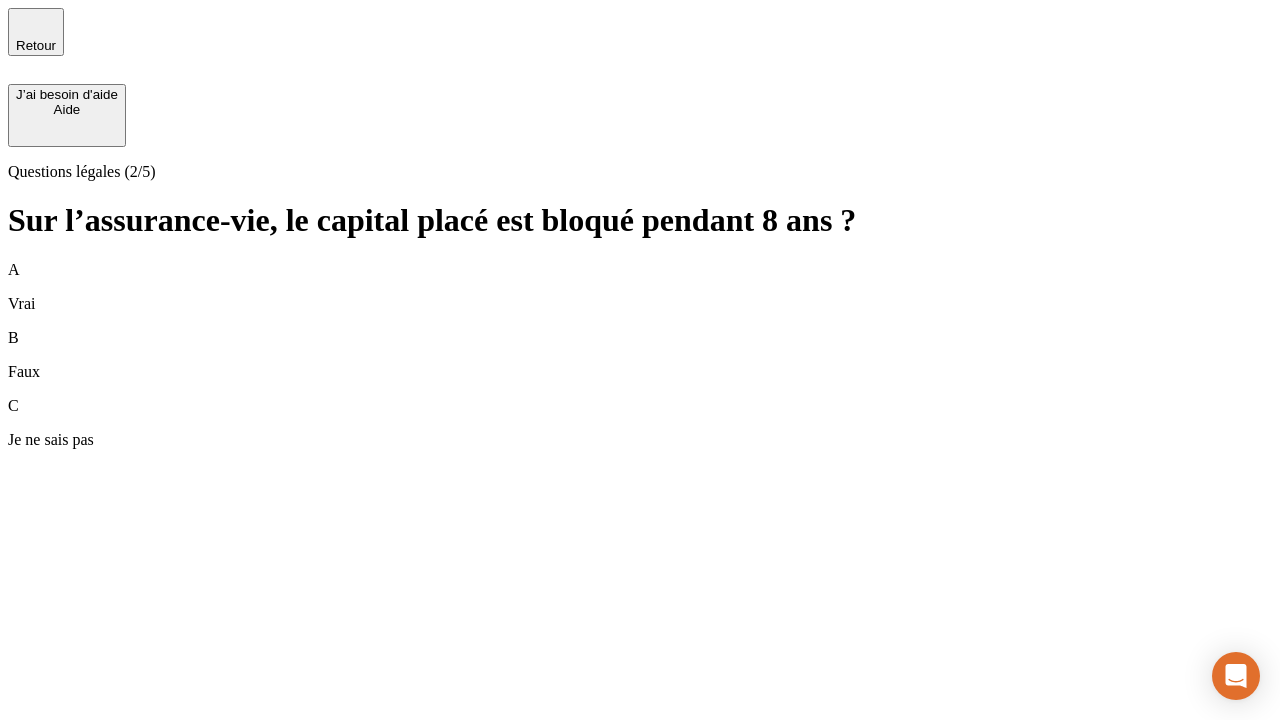 click on "B Faux" at bounding box center [640, 355] 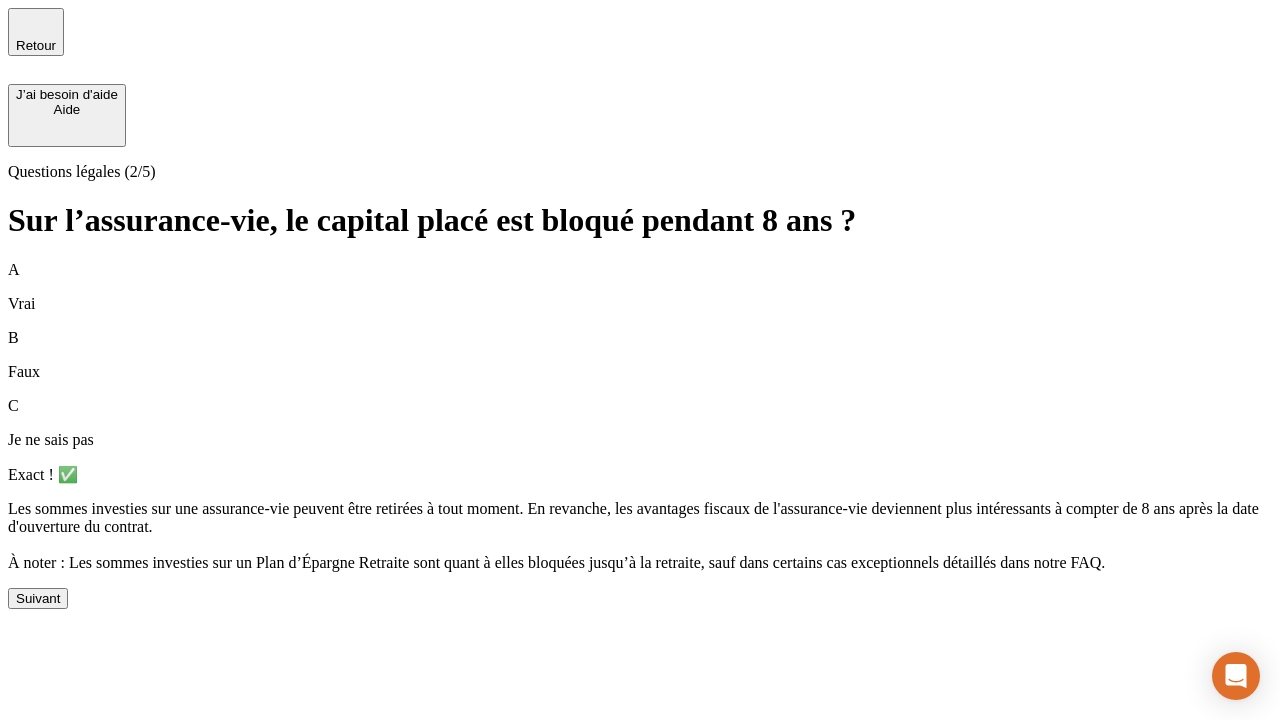 click on "Suivant" at bounding box center (38, 598) 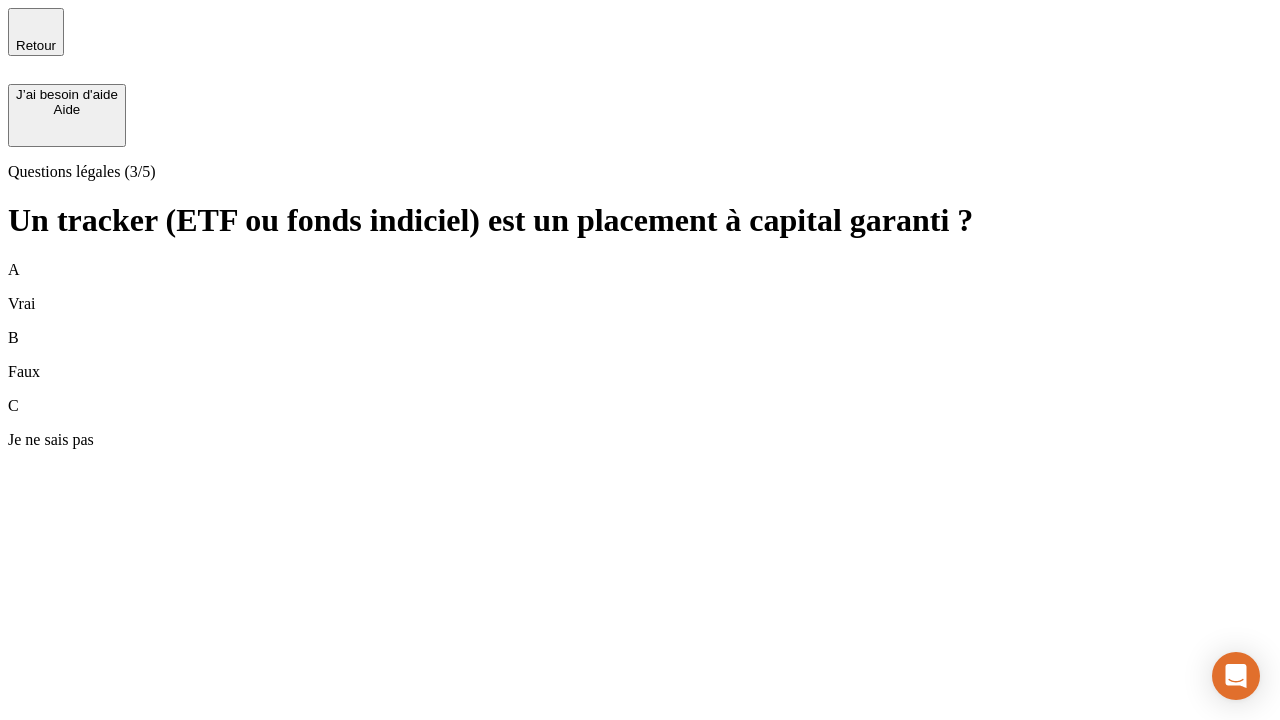 click on "B Faux" at bounding box center (640, 355) 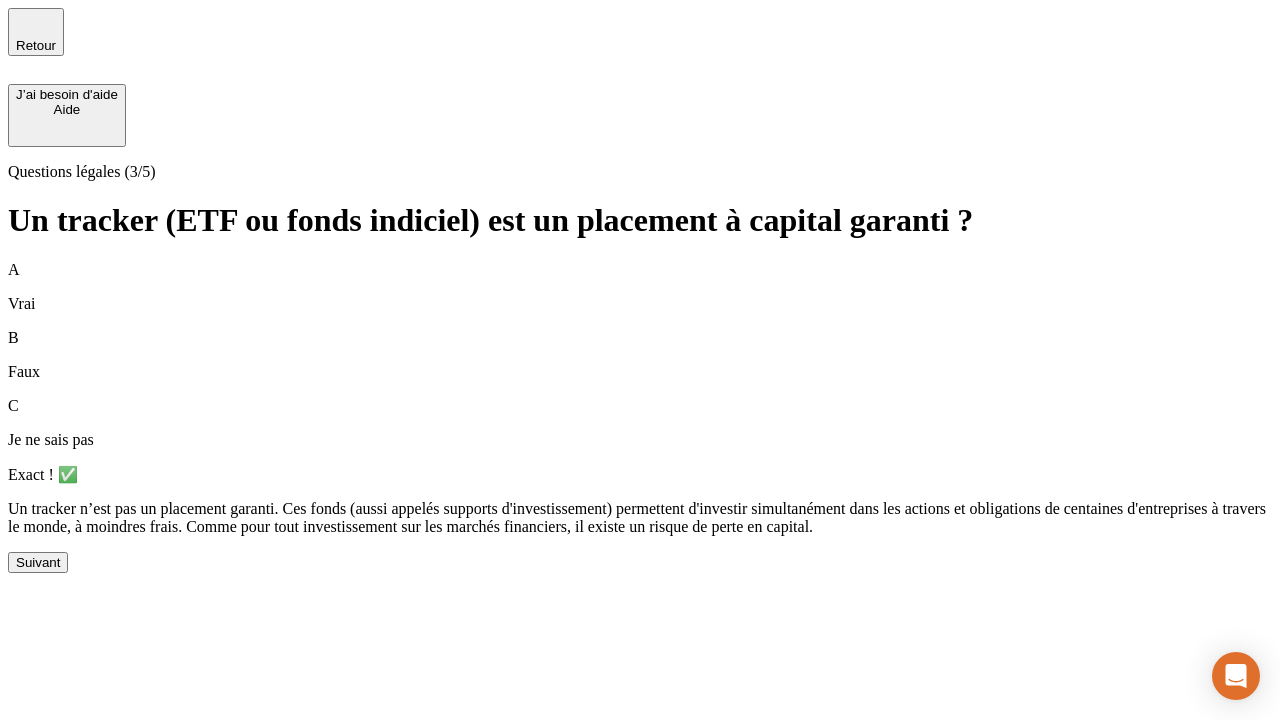 click on "Suivant" at bounding box center (38, 562) 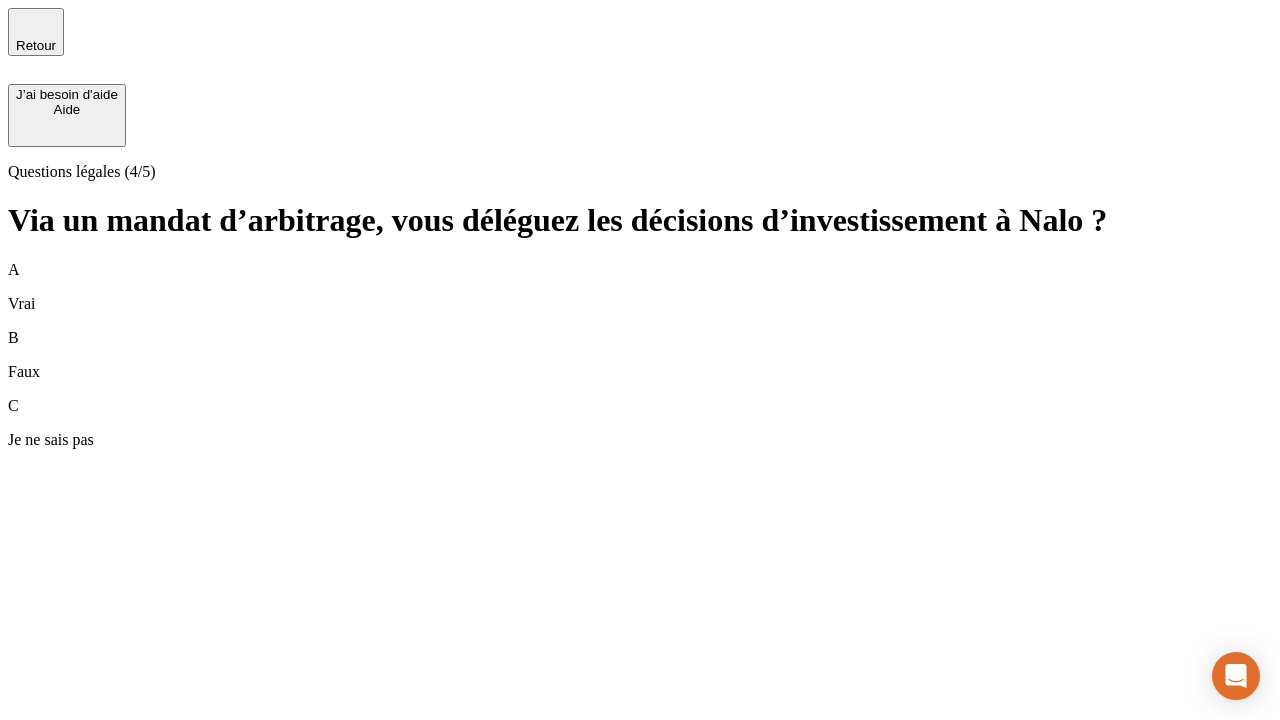 click on "A Vrai" at bounding box center (640, 287) 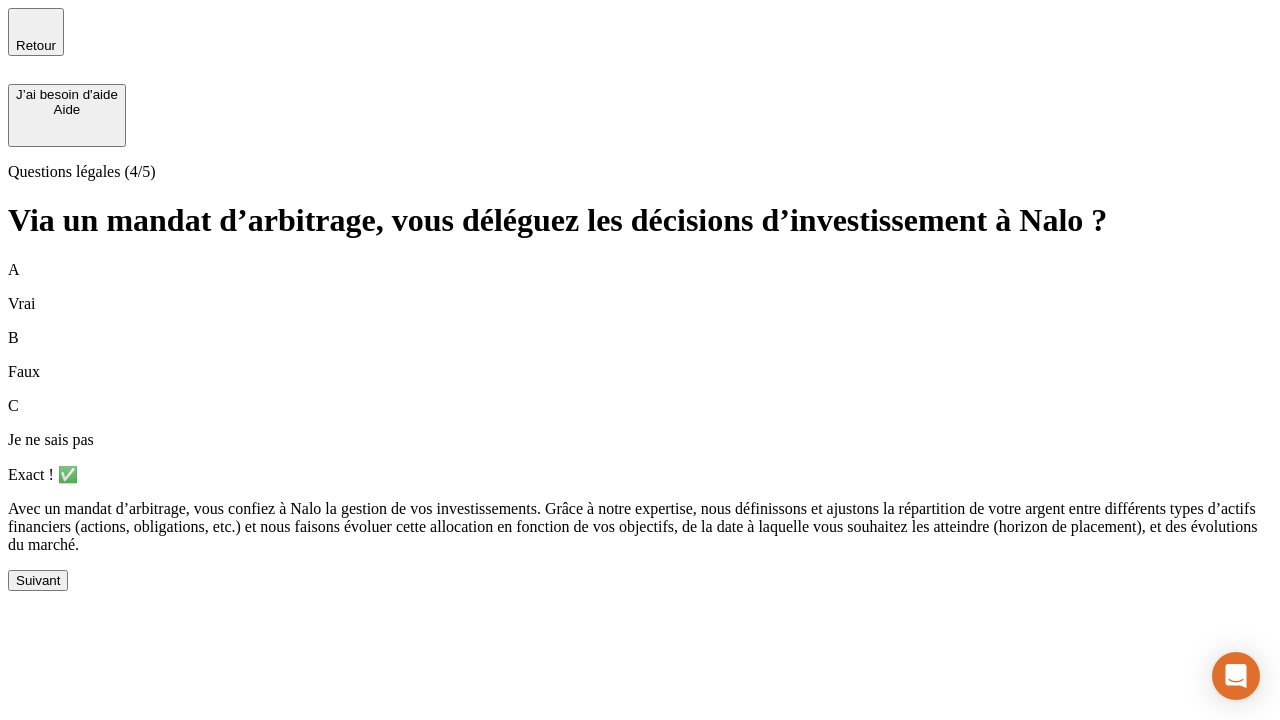 click on "Suivant" at bounding box center (38, 580) 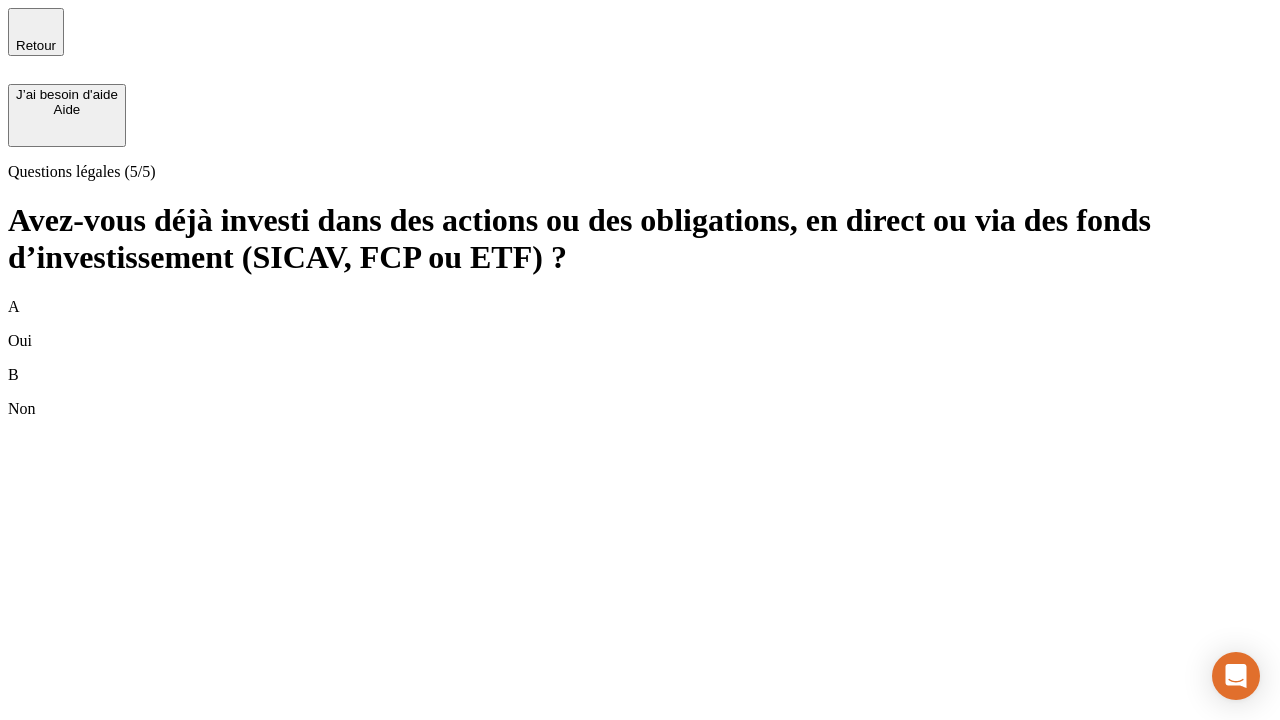 click on "B Non" at bounding box center [640, 392] 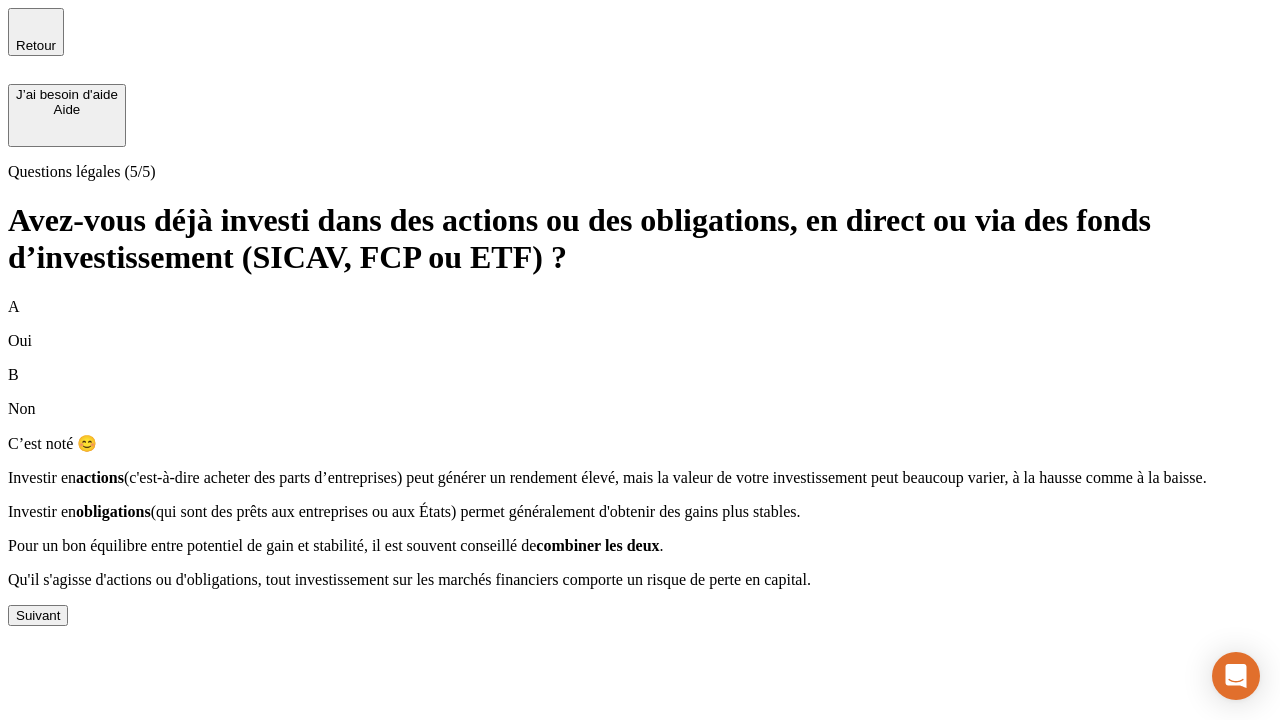 click on "Suivant" at bounding box center [38, 615] 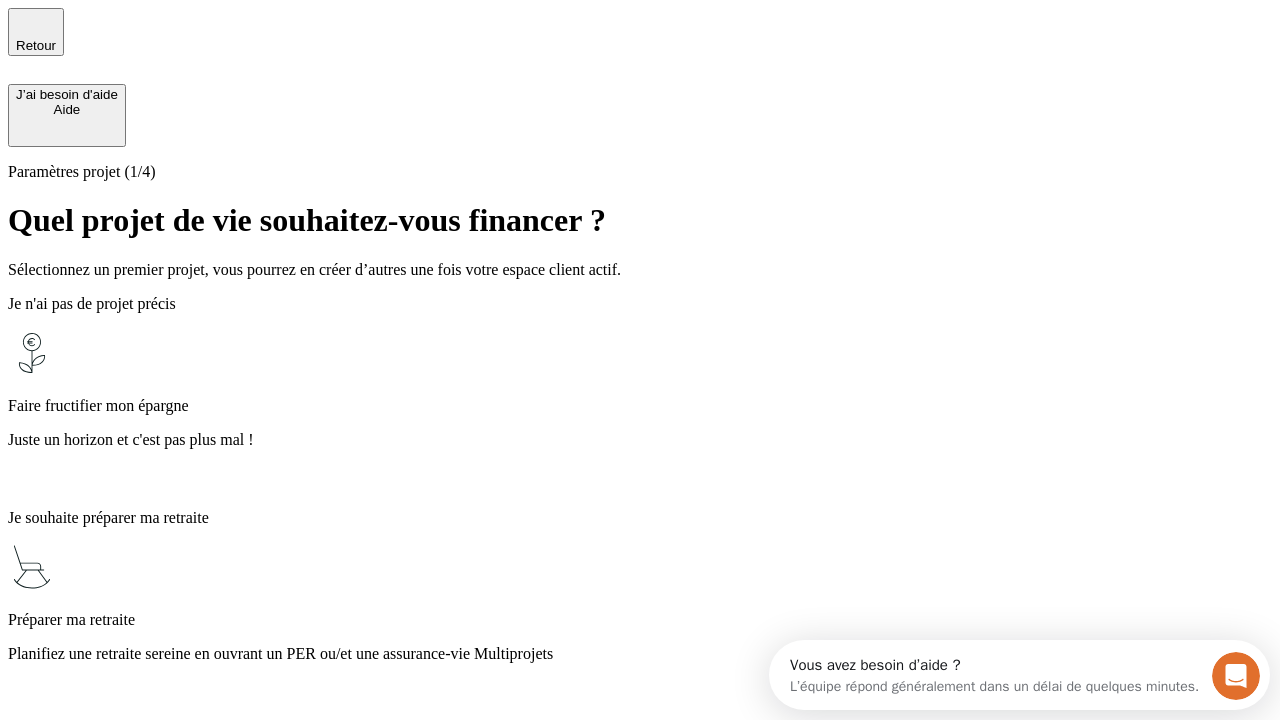 scroll, scrollTop: 0, scrollLeft: 0, axis: both 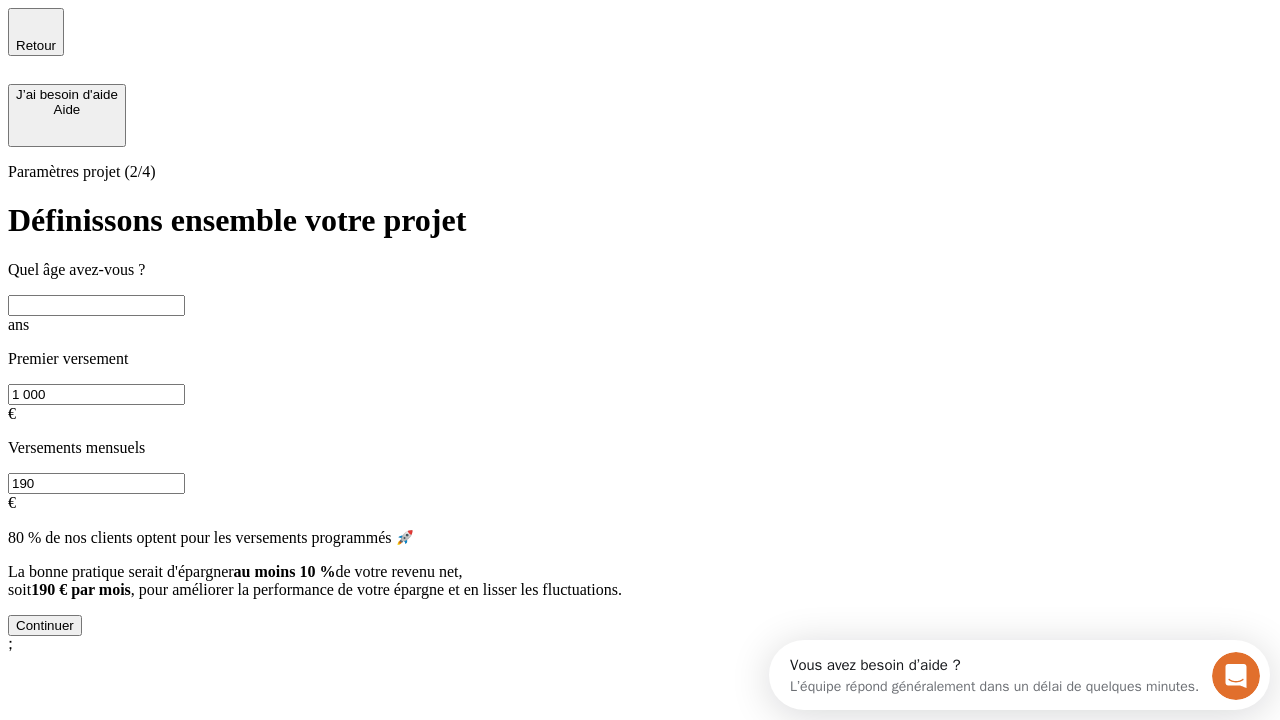 click at bounding box center (96, 305) 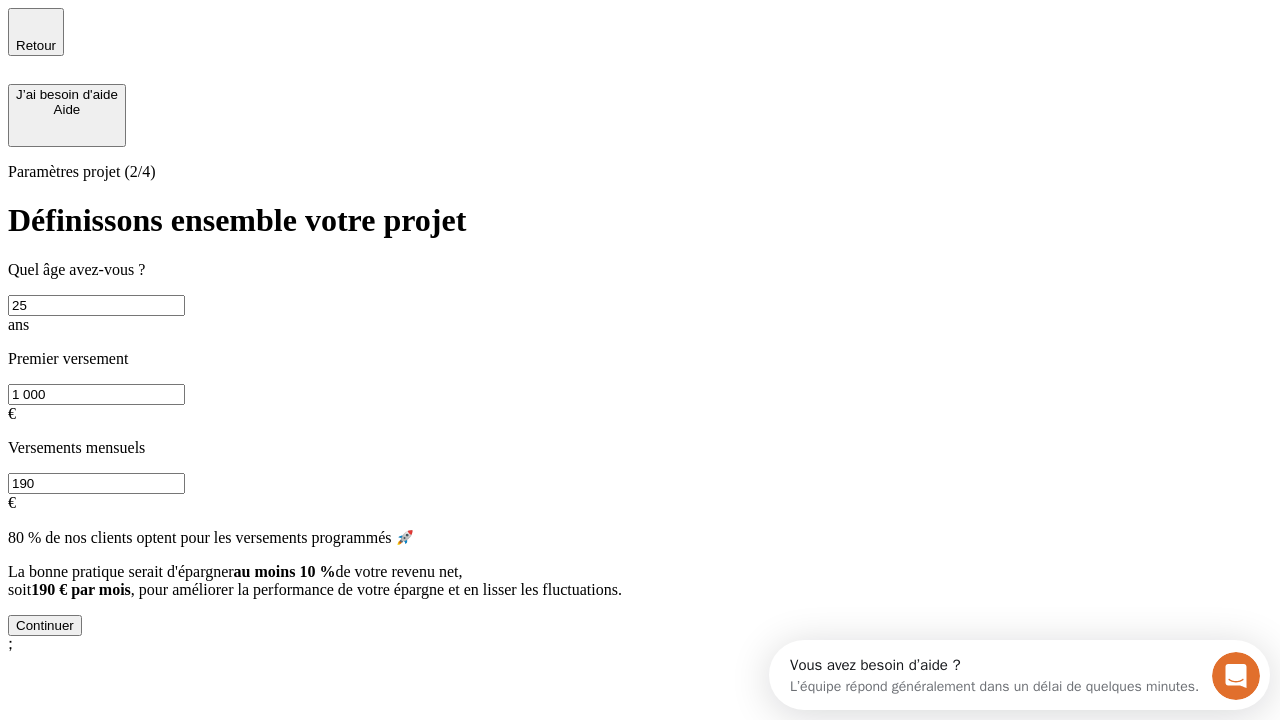 type on "25" 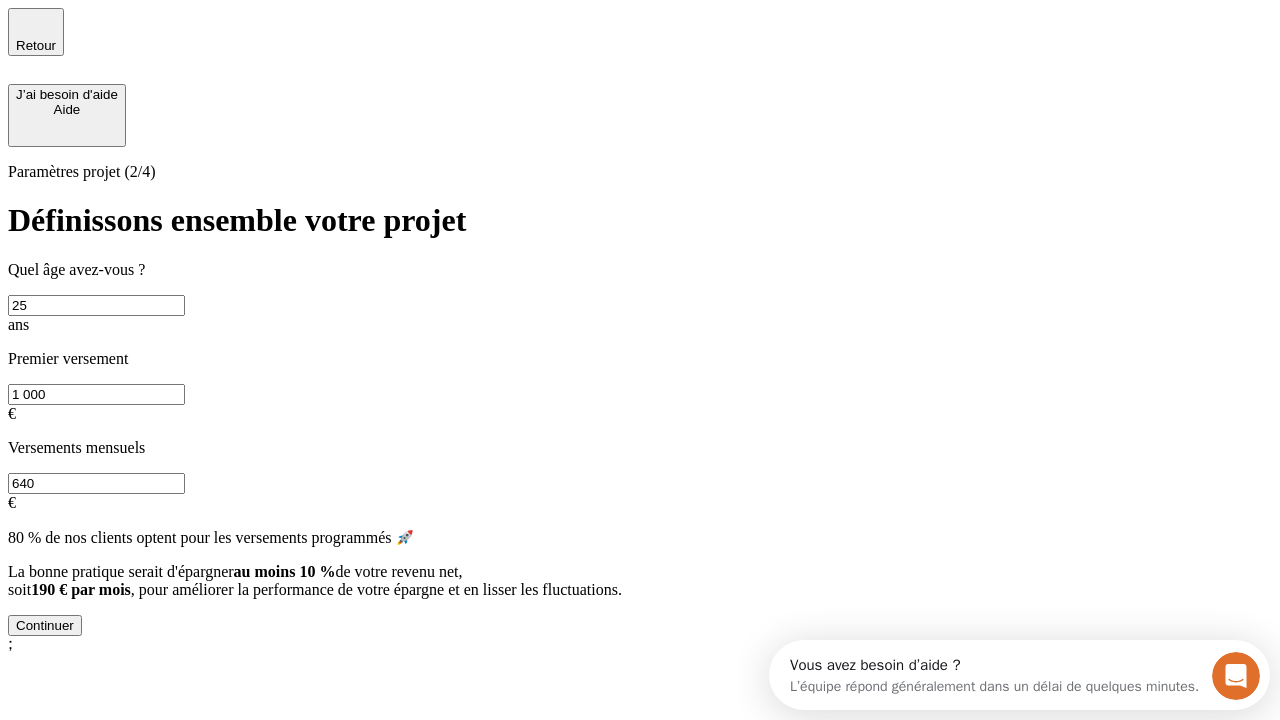 type on "640" 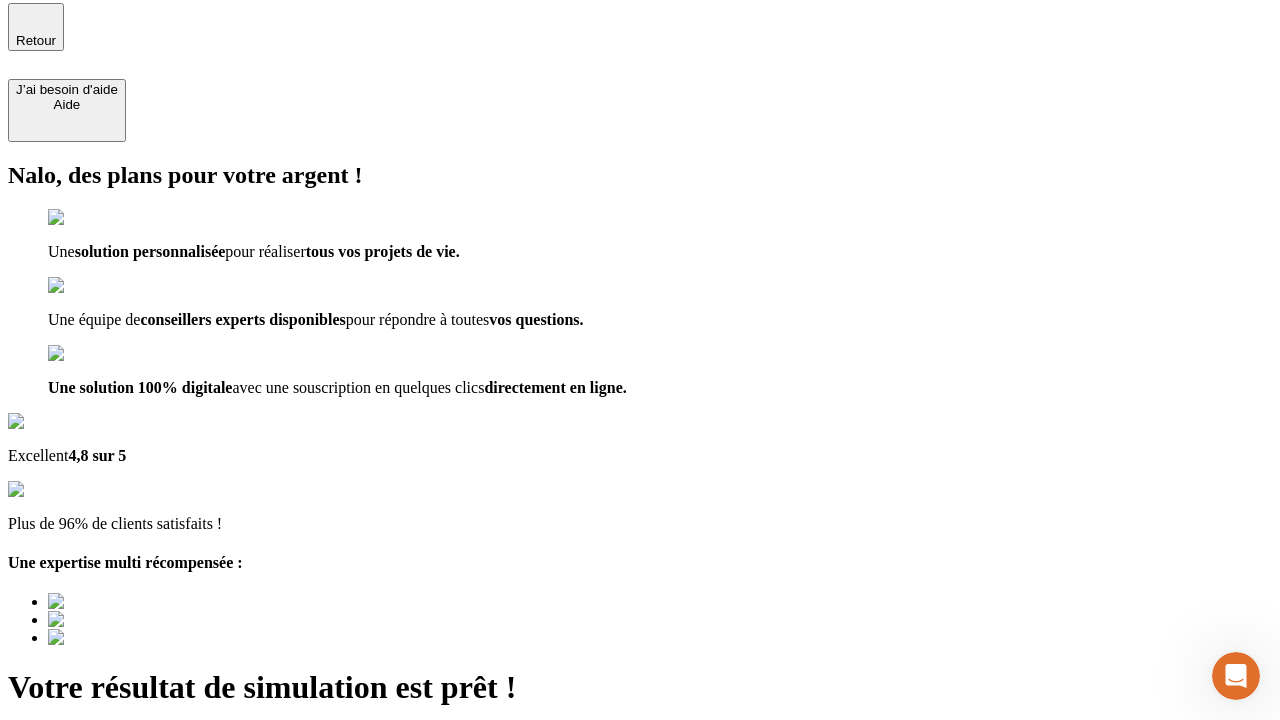 scroll, scrollTop: 18, scrollLeft: 0, axis: vertical 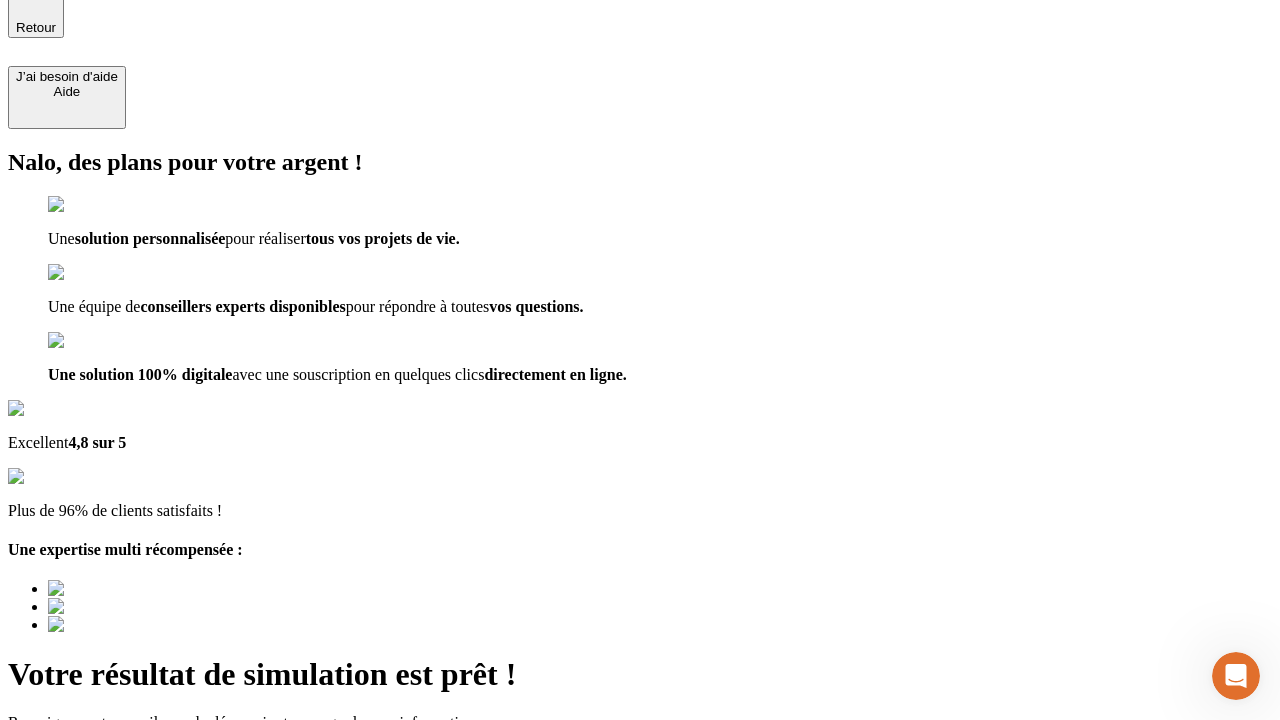 click on "Découvrir ma simulation" at bounding box center [87, 863] 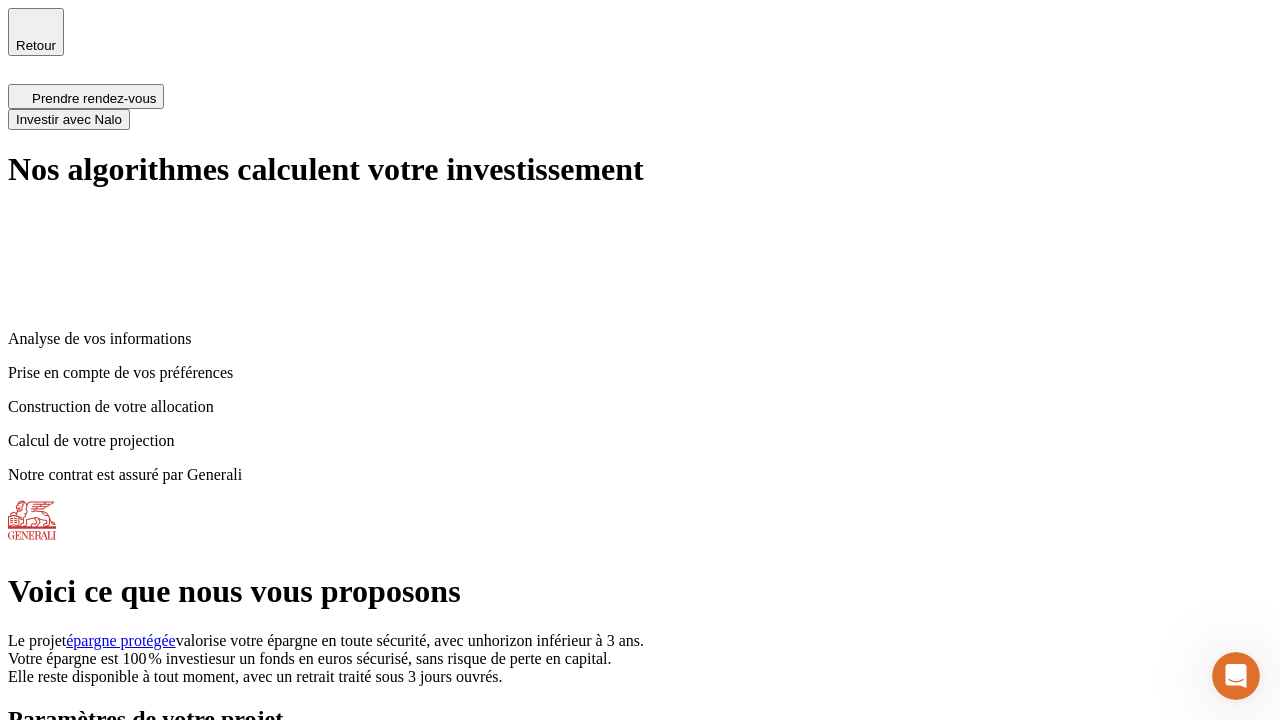 scroll, scrollTop: 8, scrollLeft: 0, axis: vertical 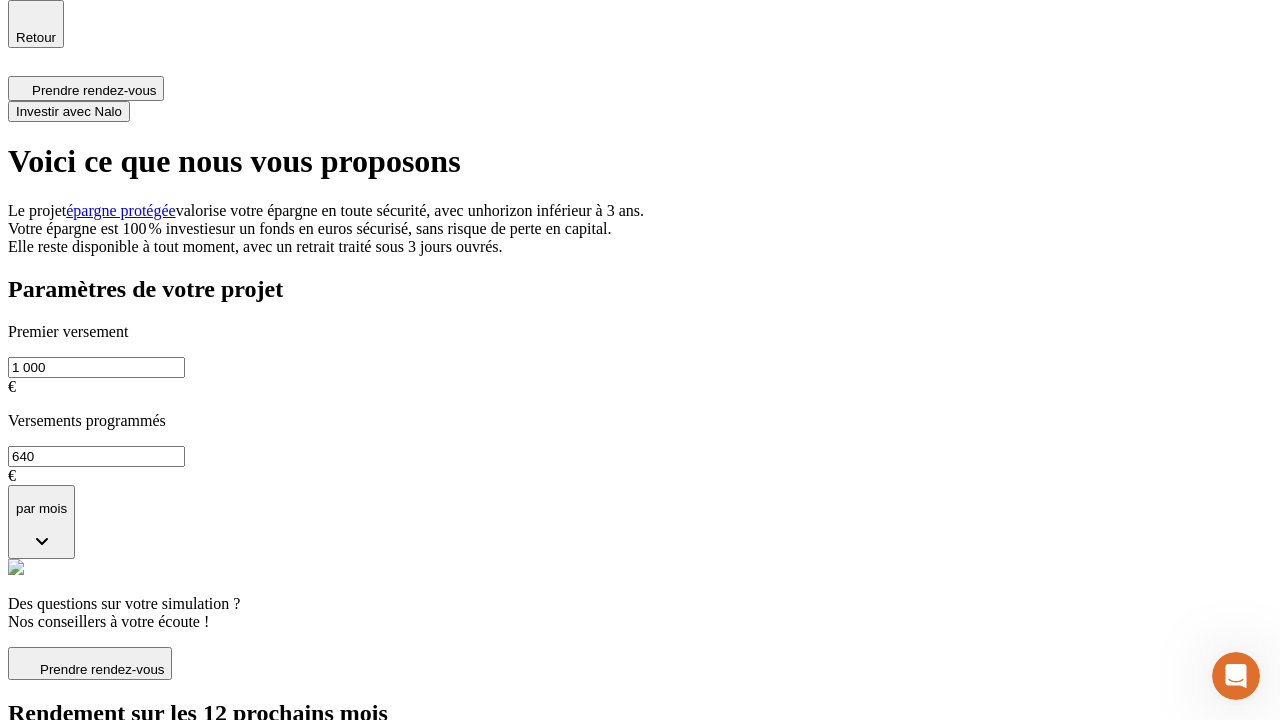 click on "Investir avec Nalo" at bounding box center (69, 111) 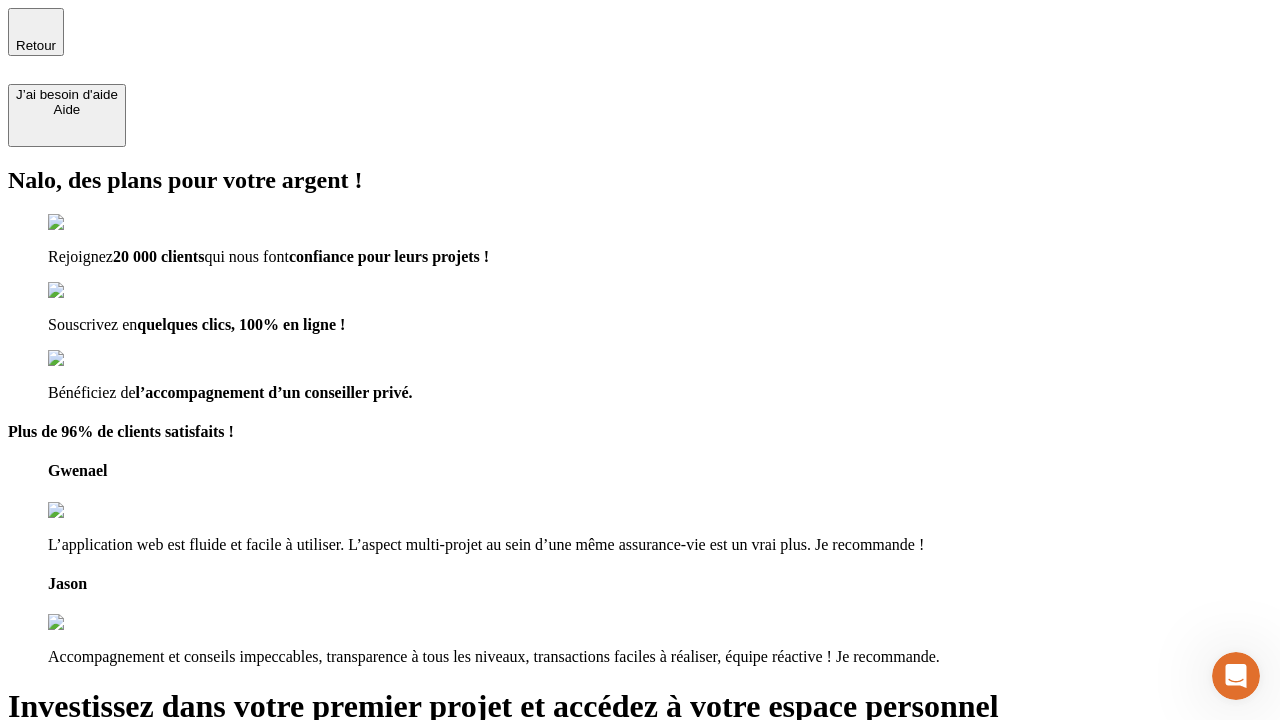 type on "testplaywright-john-euro-funds-1@[EMAIL]" 